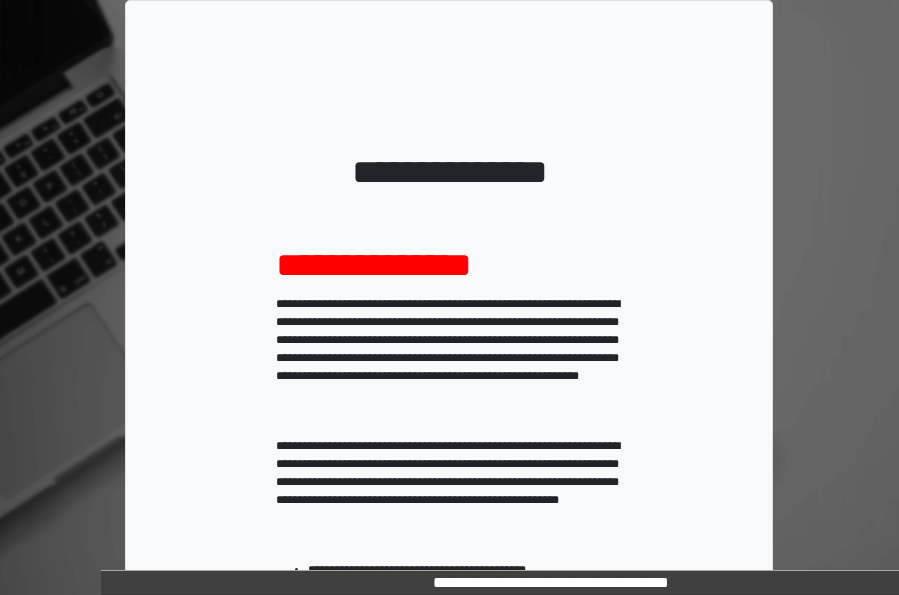 scroll, scrollTop: 0, scrollLeft: 0, axis: both 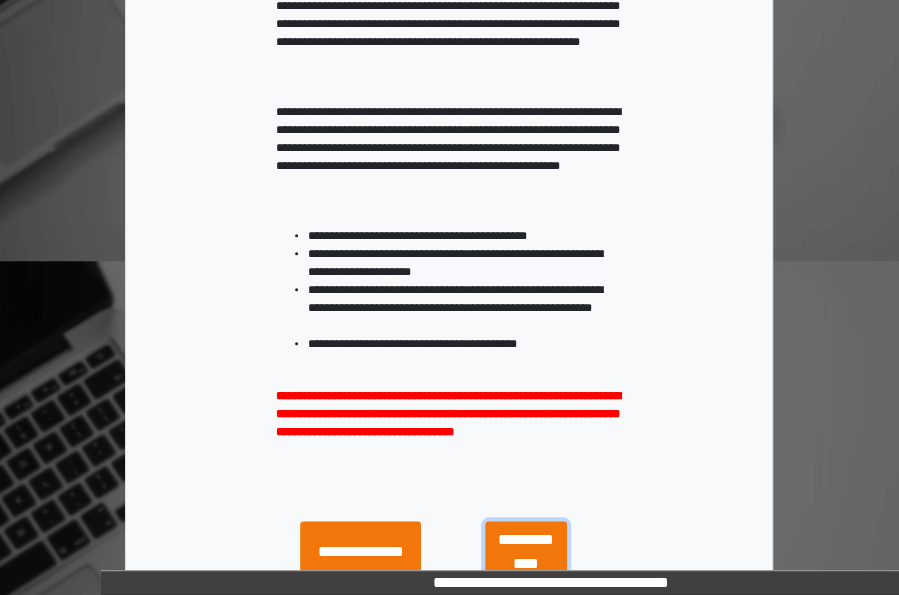 click on "**********" at bounding box center (526, 563) 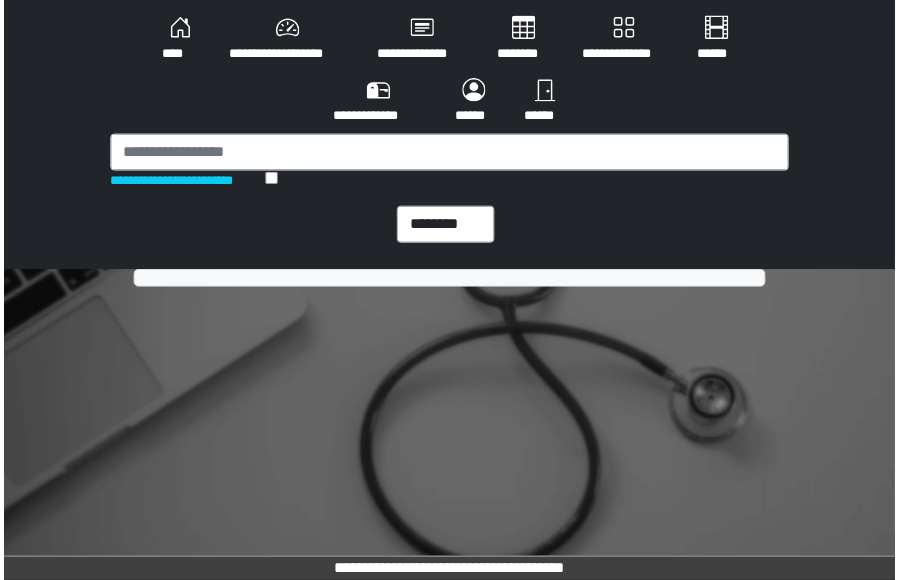 scroll, scrollTop: 0, scrollLeft: 0, axis: both 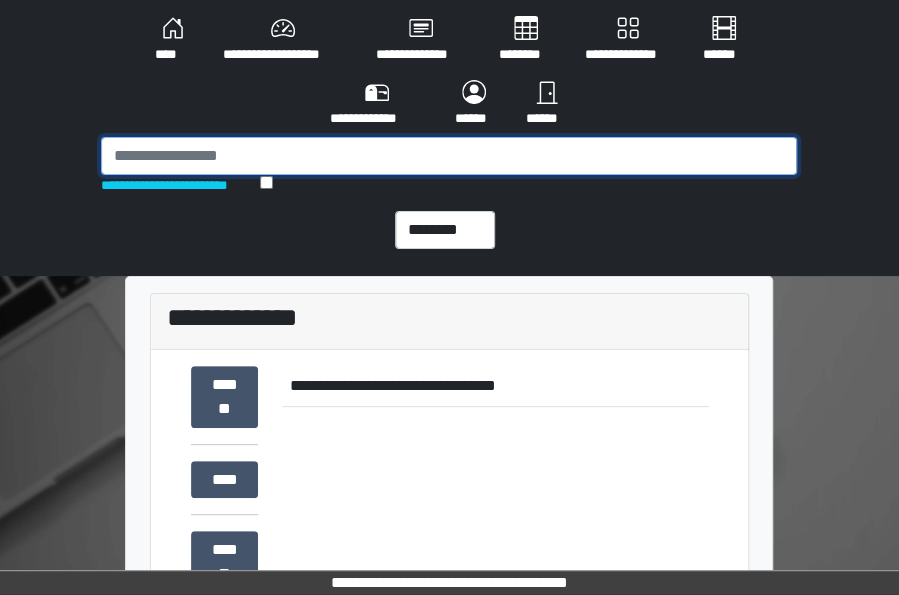 click at bounding box center (449, 156) 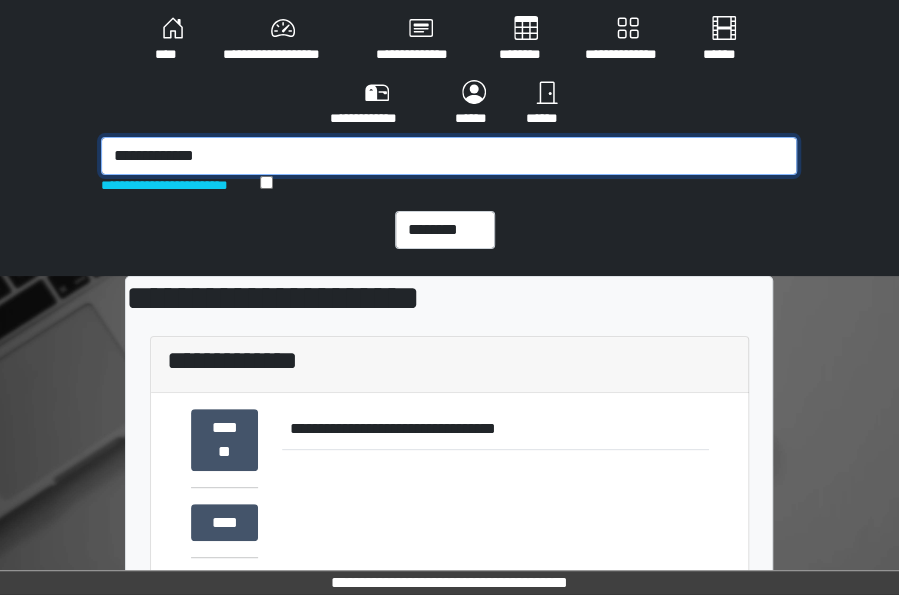 drag, startPoint x: 164, startPoint y: 157, endPoint x: -67, endPoint y: 171, distance: 231.42386 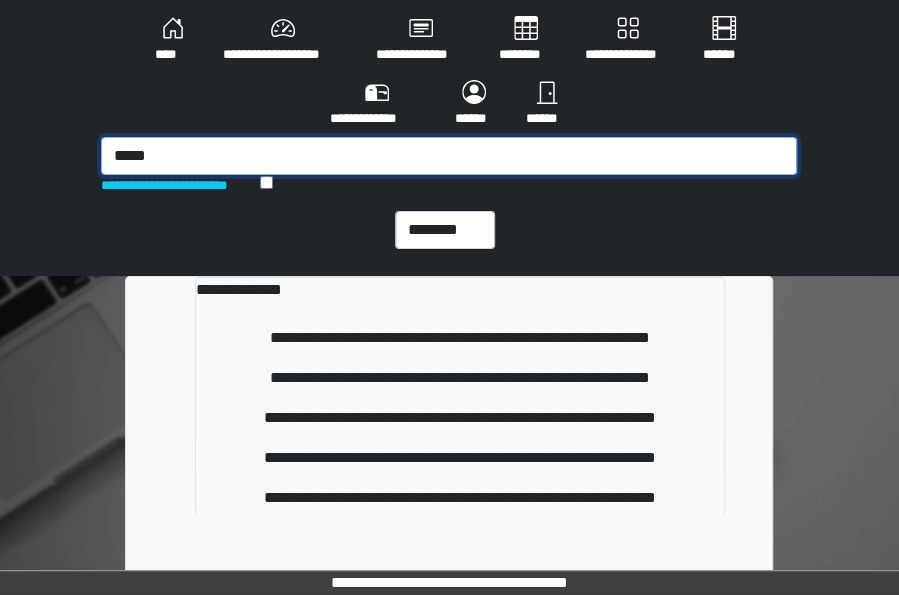 type on "*****" 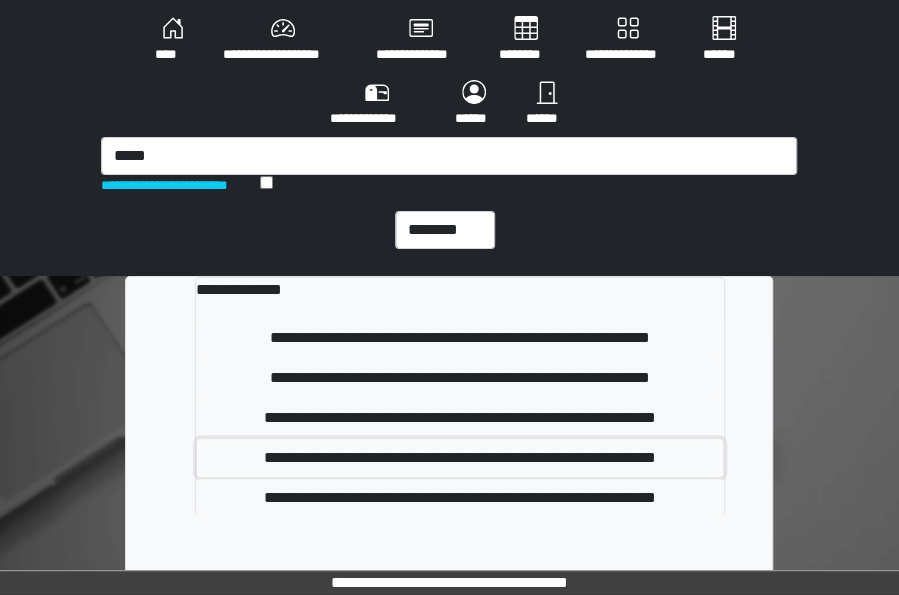 click on "**********" at bounding box center [460, 458] 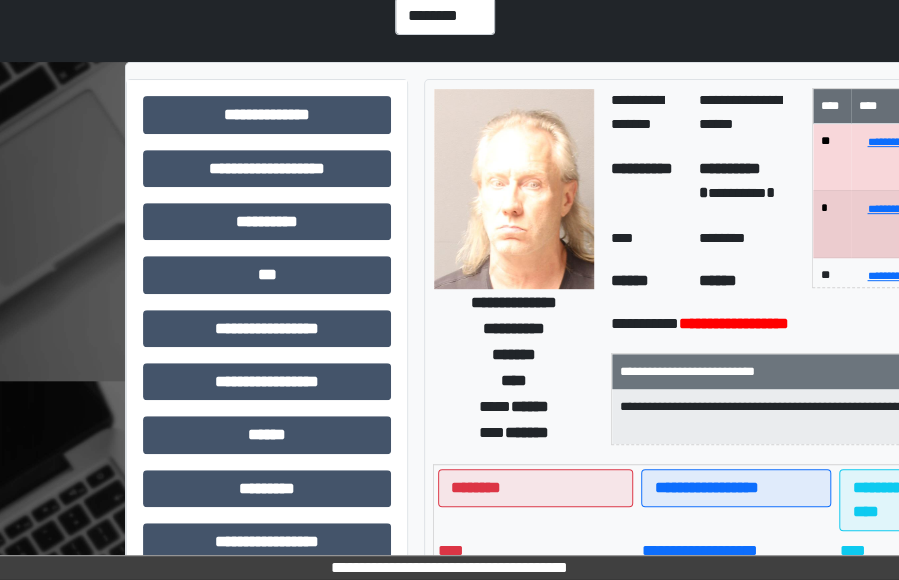 scroll, scrollTop: 218, scrollLeft: 0, axis: vertical 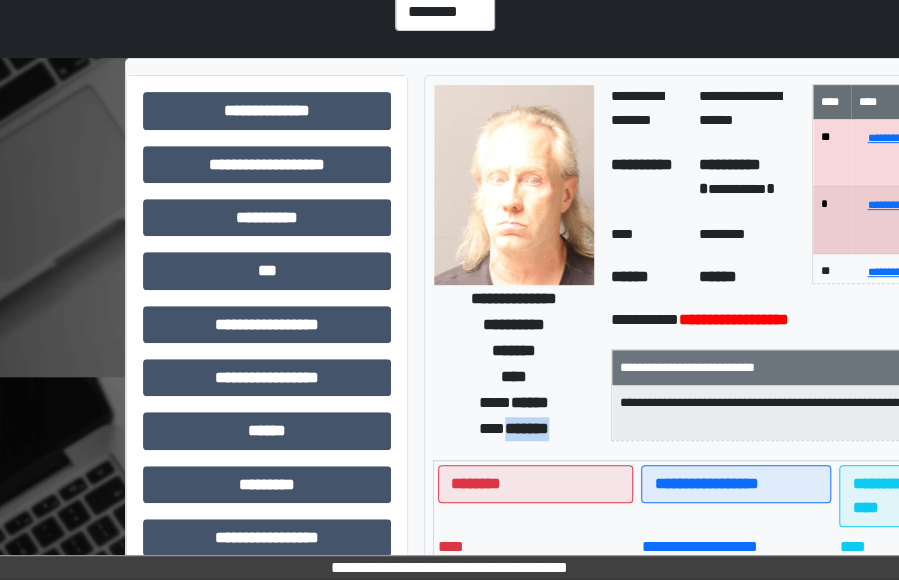 drag, startPoint x: 557, startPoint y: 426, endPoint x: 495, endPoint y: 429, distance: 62.072536 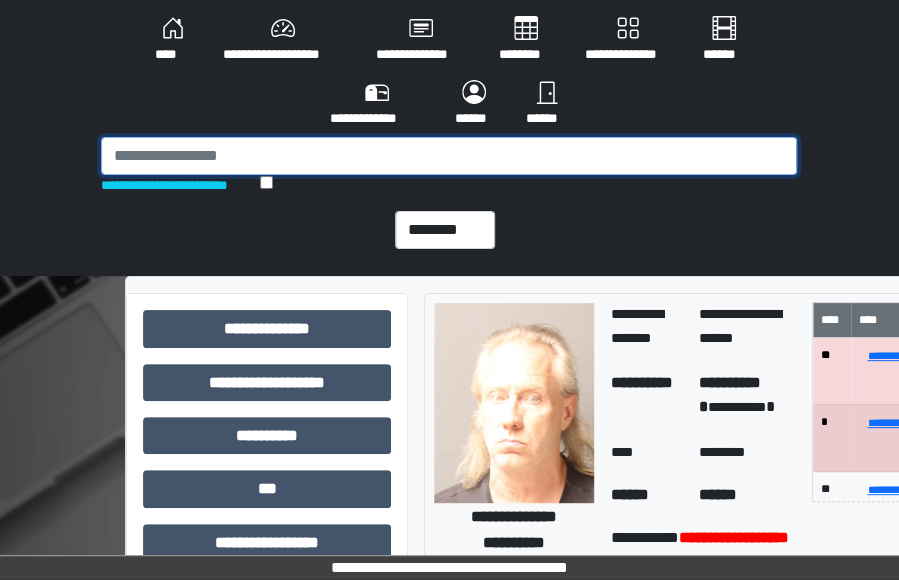 click at bounding box center (449, 156) 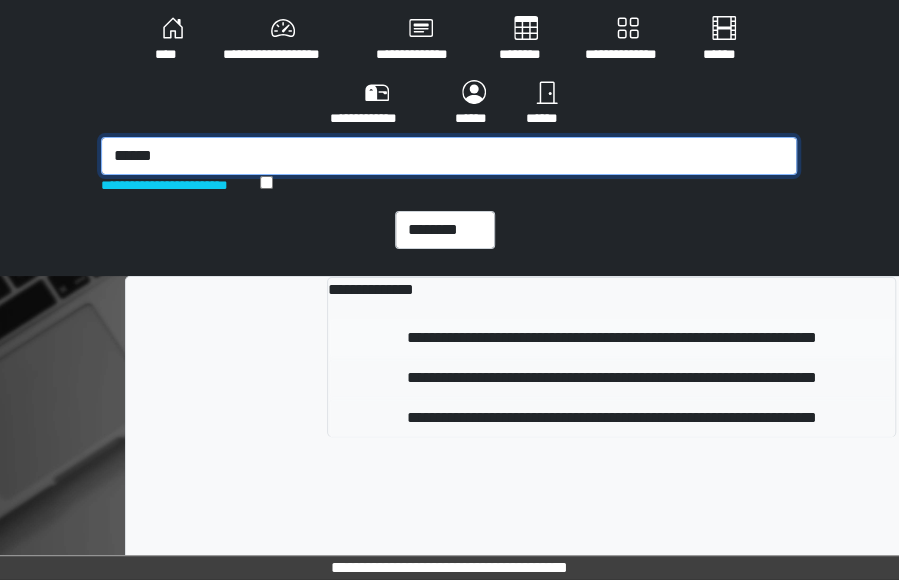 type on "******" 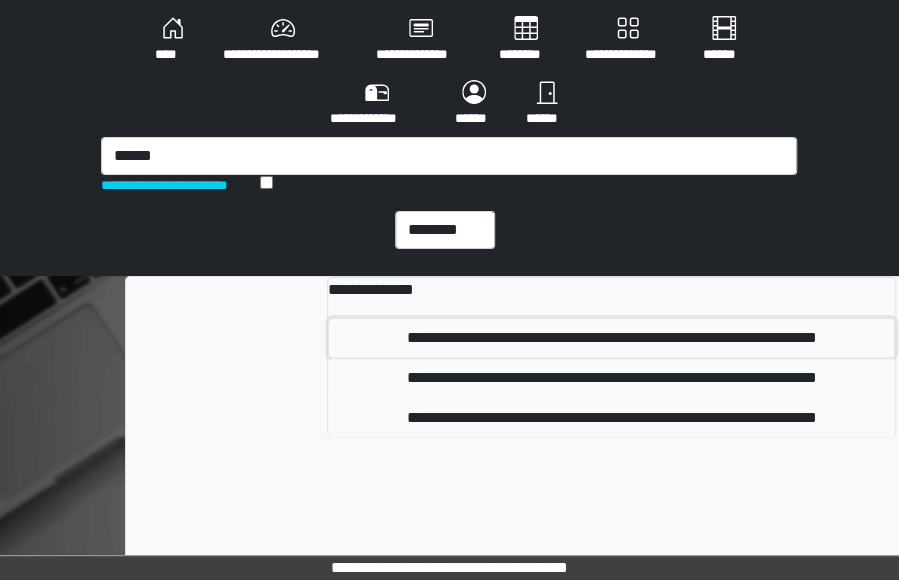 click on "**********" at bounding box center (611, 338) 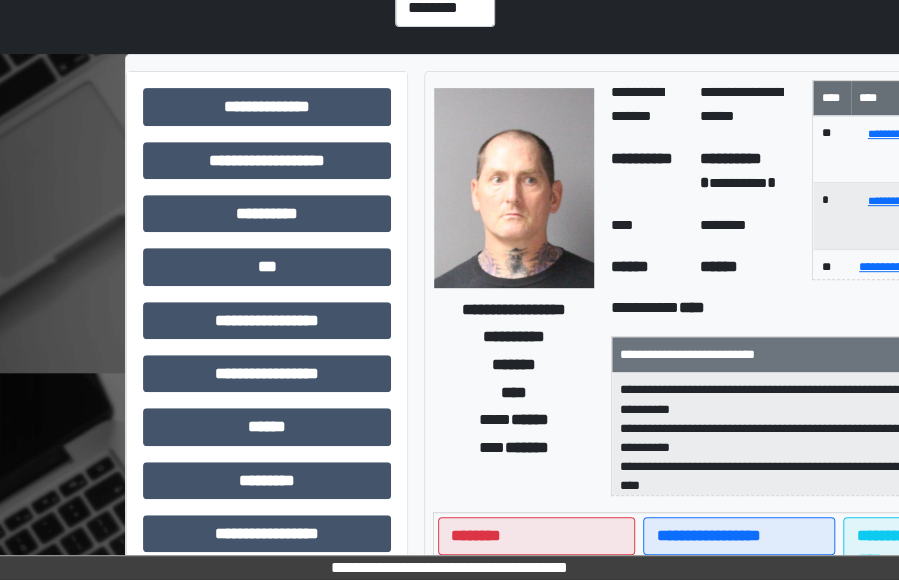 scroll, scrollTop: 234, scrollLeft: 0, axis: vertical 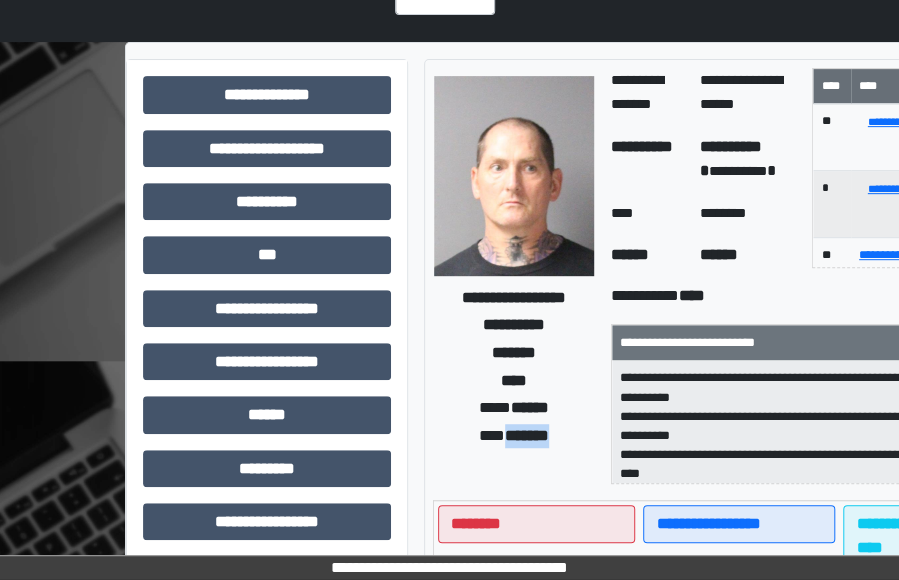 drag, startPoint x: 560, startPoint y: 438, endPoint x: 496, endPoint y: 441, distance: 64.070274 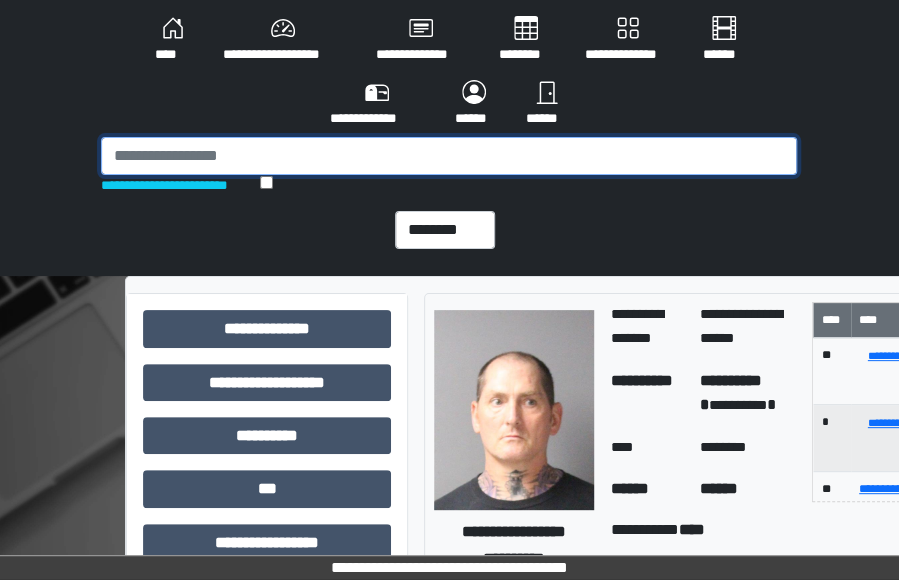 click at bounding box center [449, 156] 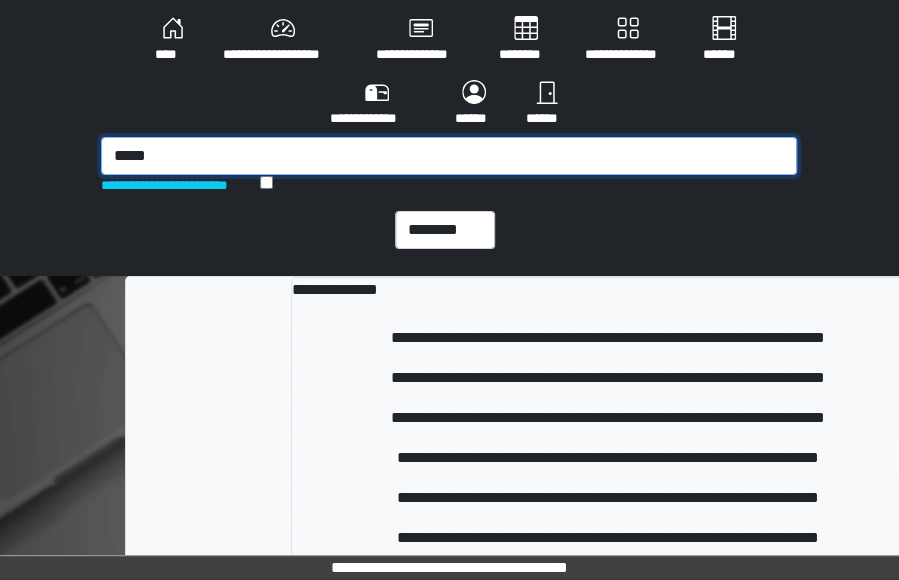 type on "*****" 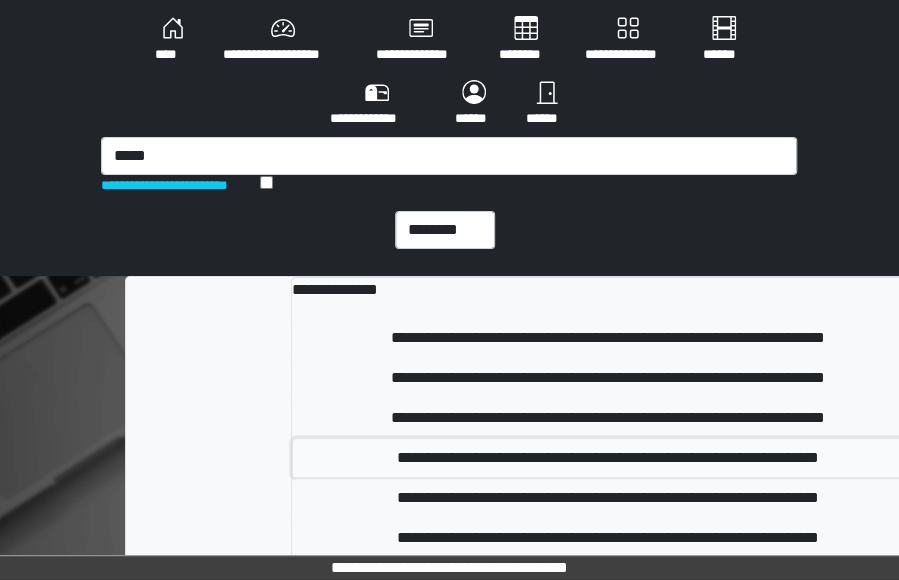 click on "**********" at bounding box center (608, 458) 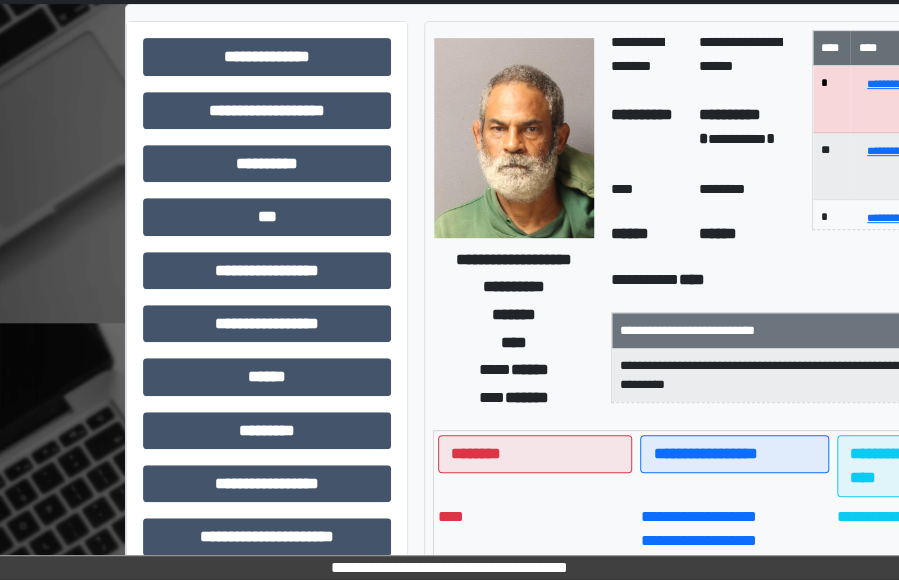 scroll, scrollTop: 280, scrollLeft: 0, axis: vertical 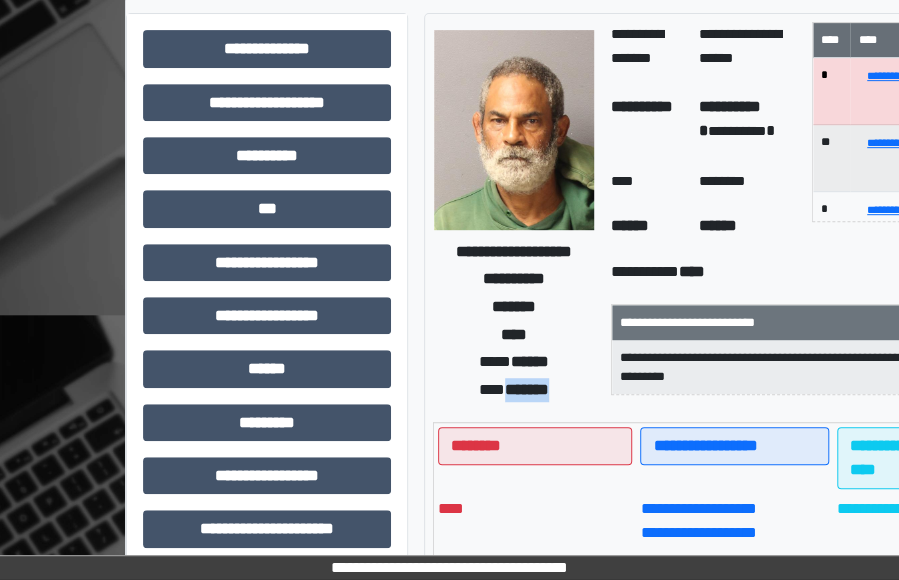 drag, startPoint x: 556, startPoint y: 391, endPoint x: 496, endPoint y: 399, distance: 60.530983 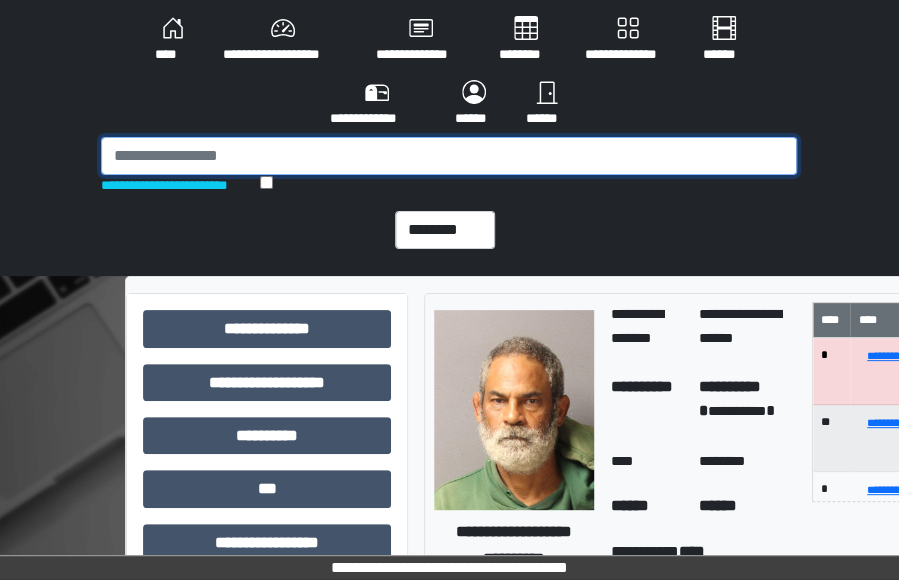 click at bounding box center (449, 156) 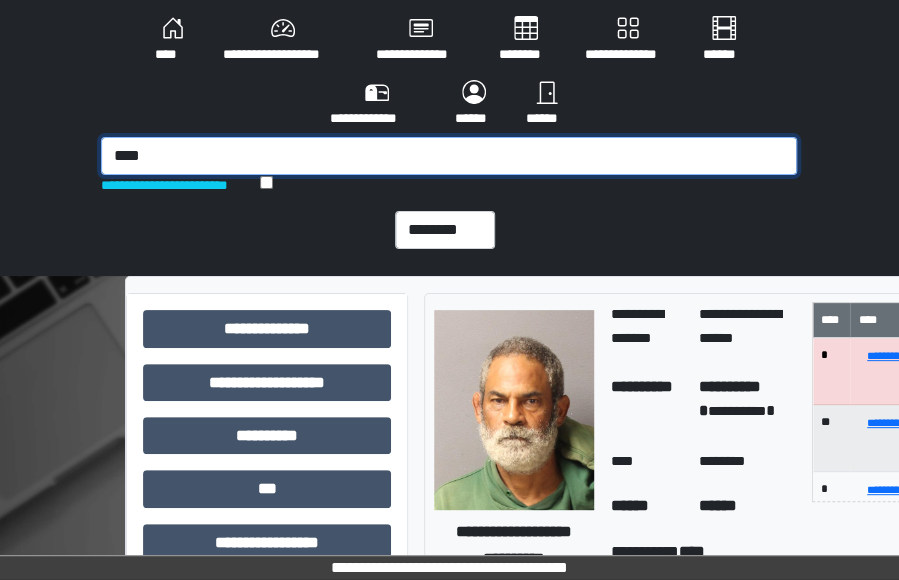 type on "****" 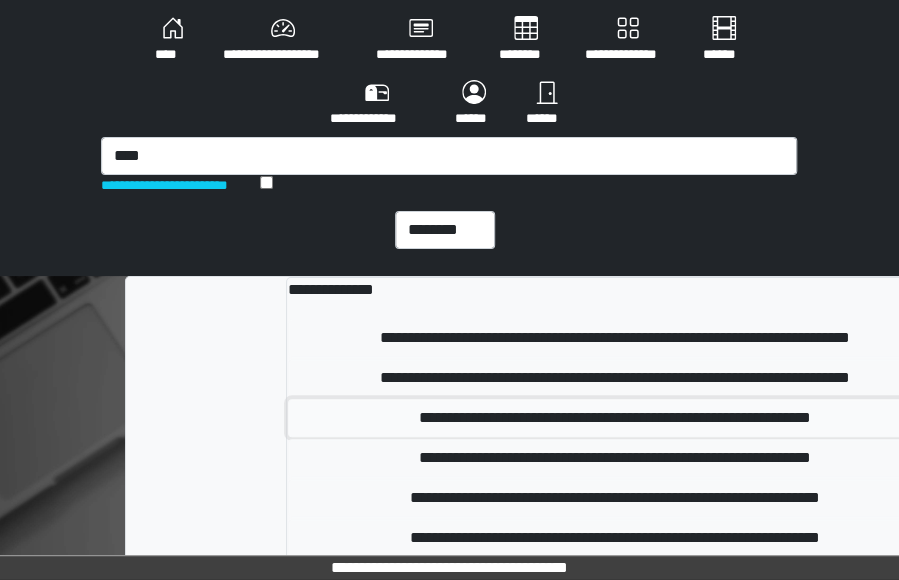 click on "**********" at bounding box center (614, 418) 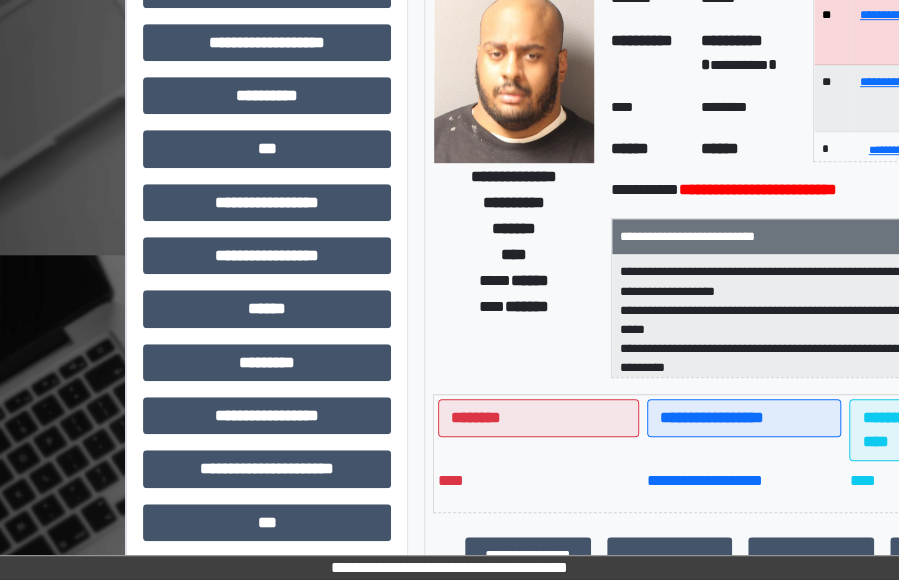 scroll, scrollTop: 441, scrollLeft: 0, axis: vertical 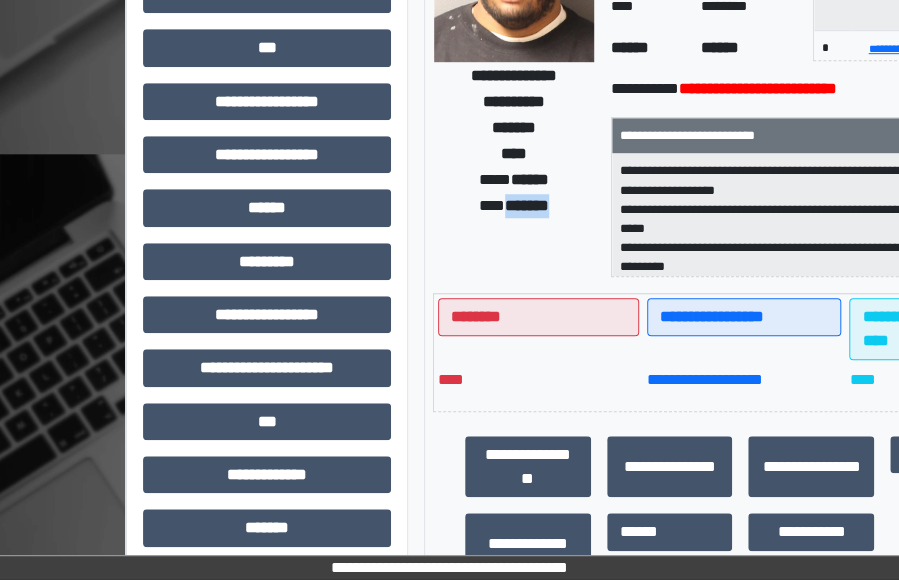 drag, startPoint x: 561, startPoint y: 205, endPoint x: 496, endPoint y: 215, distance: 65.76473 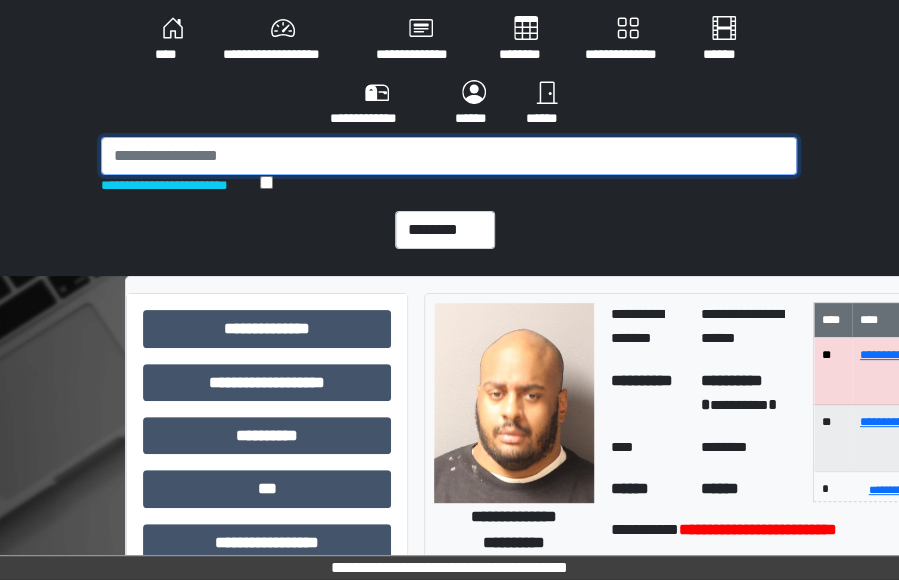 click at bounding box center (449, 156) 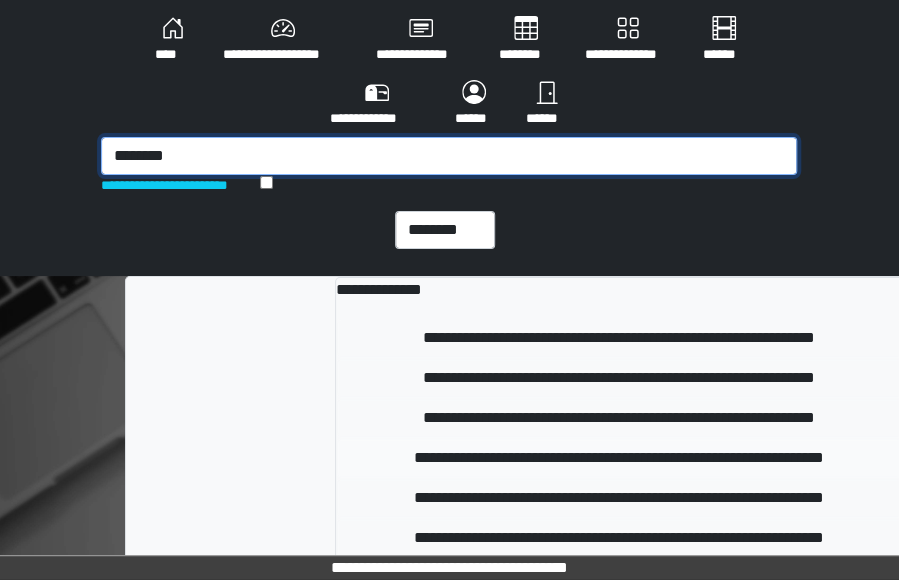 type on "********" 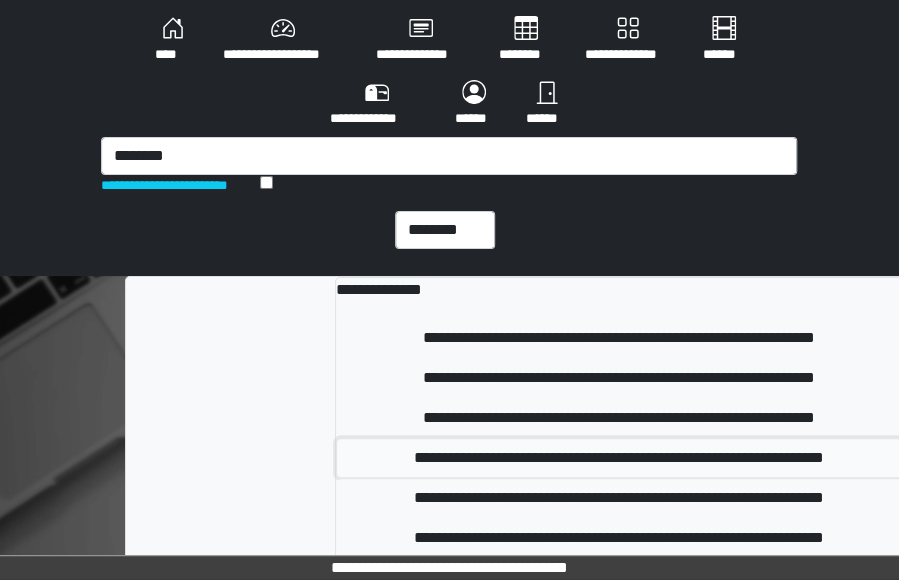 click on "**********" at bounding box center (619, 458) 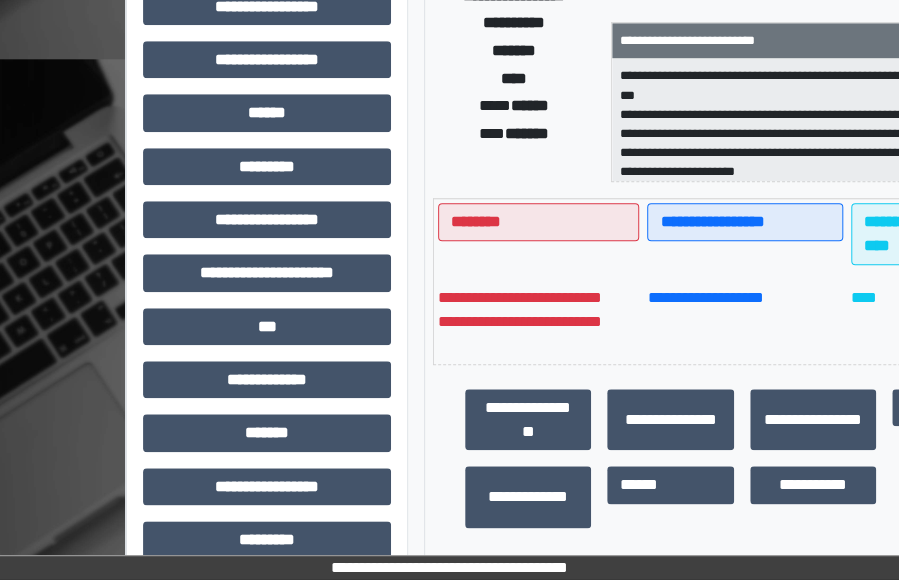 scroll, scrollTop: 544, scrollLeft: 0, axis: vertical 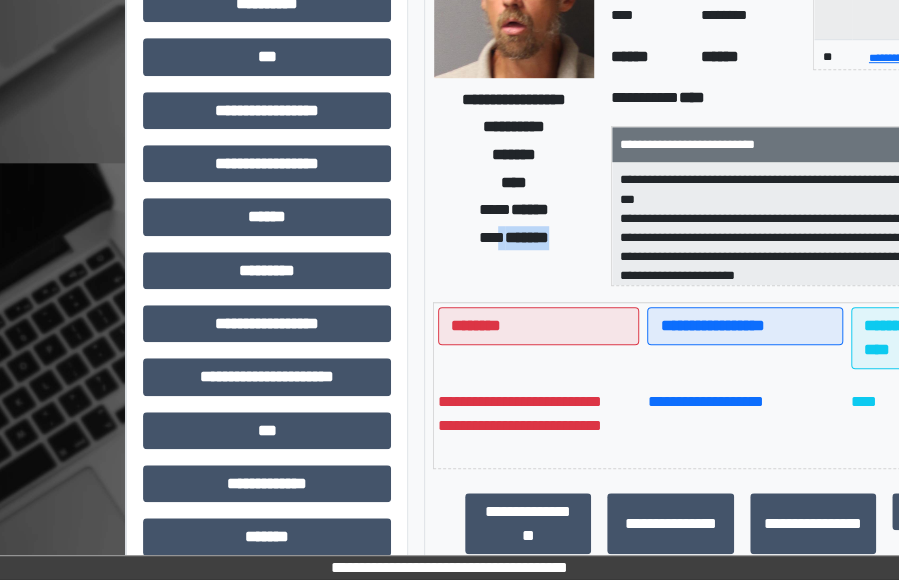 drag, startPoint x: 561, startPoint y: 239, endPoint x: 490, endPoint y: 241, distance: 71.02816 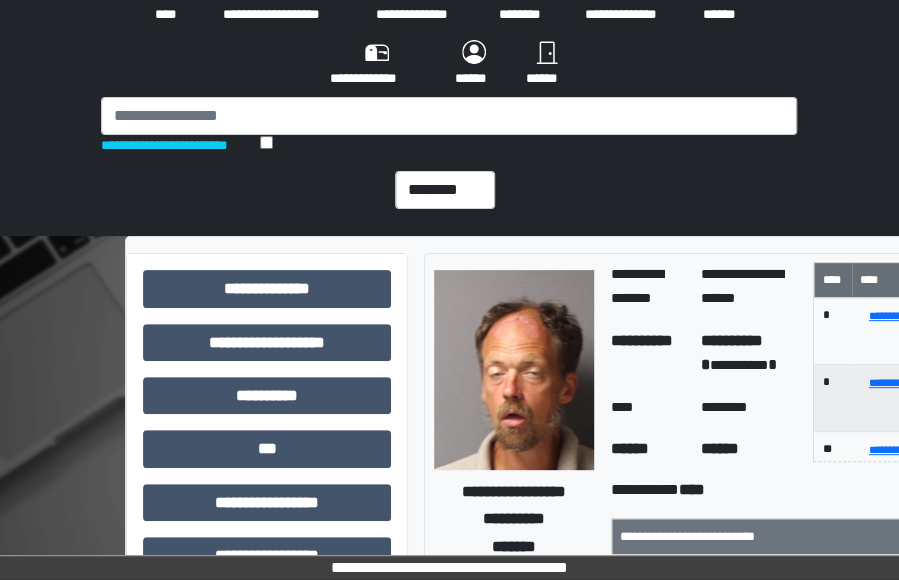 scroll, scrollTop: 0, scrollLeft: 0, axis: both 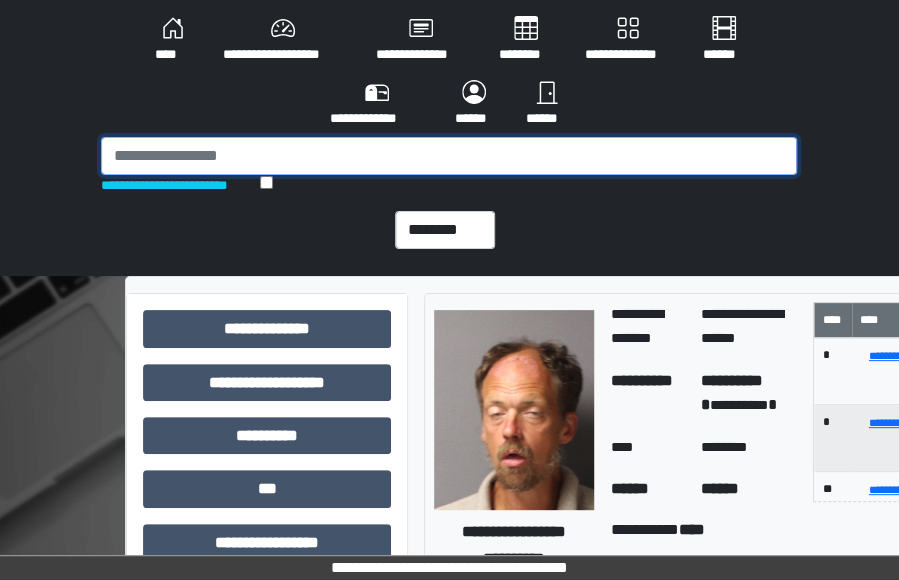 click at bounding box center (449, 156) 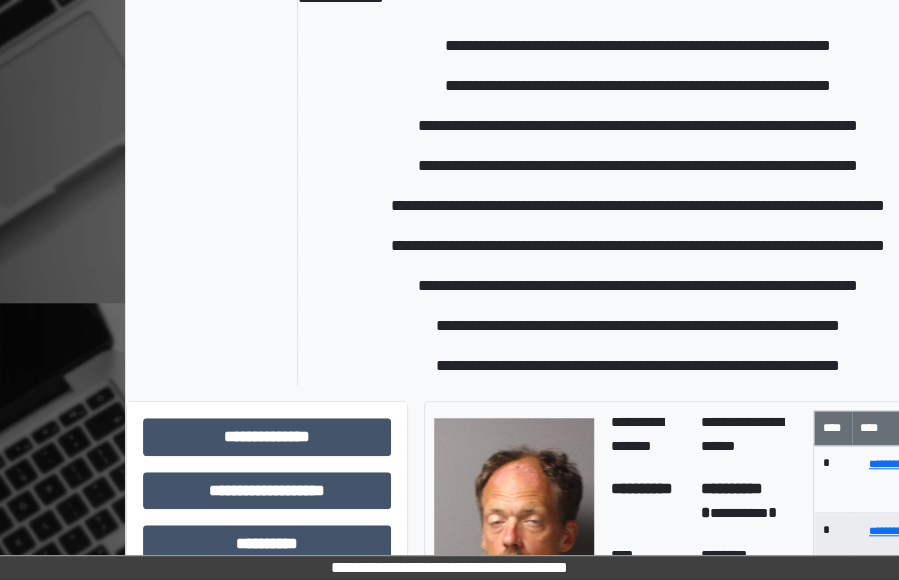 scroll, scrollTop: 290, scrollLeft: 0, axis: vertical 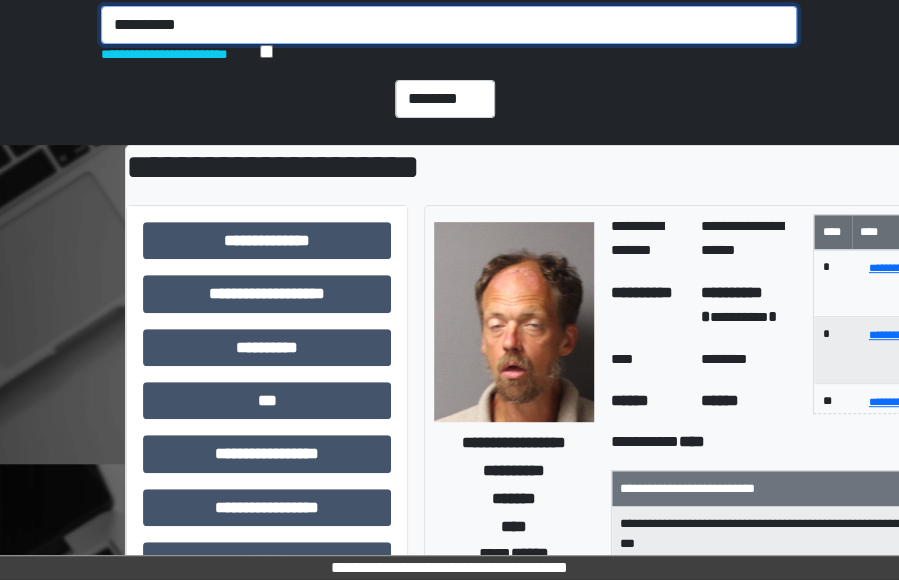 click on "**********" at bounding box center [449, 25] 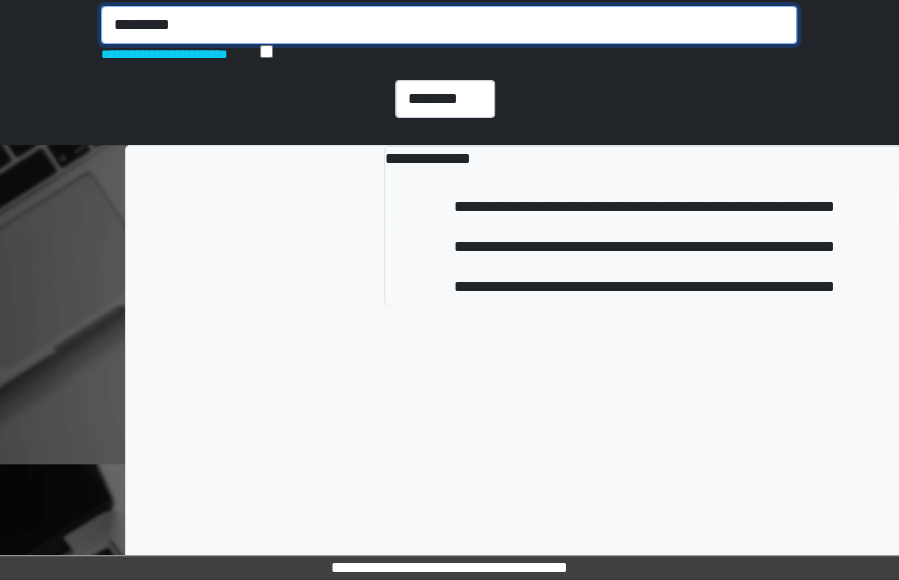 type on "*********" 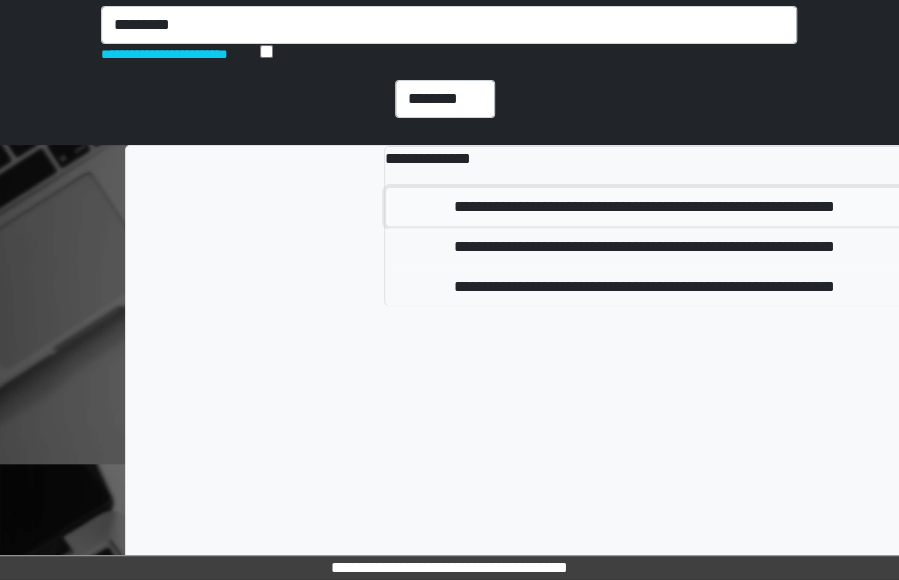 click on "**********" at bounding box center (644, 207) 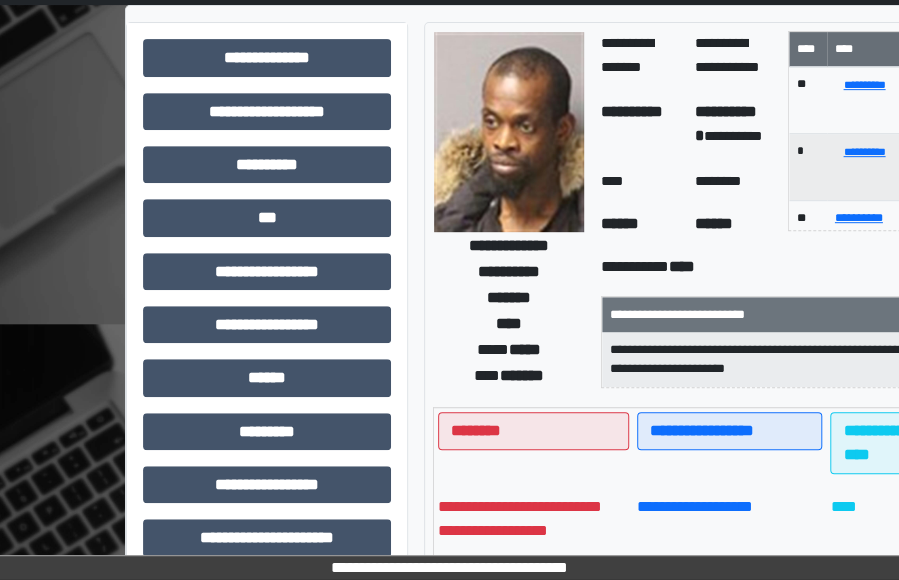 scroll, scrollTop: 273, scrollLeft: 0, axis: vertical 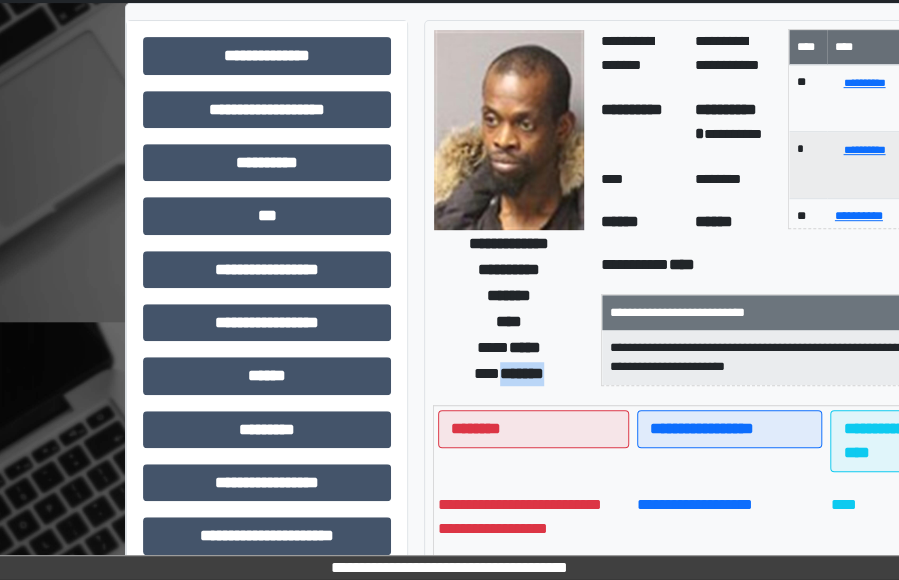 drag, startPoint x: 551, startPoint y: 373, endPoint x: 494, endPoint y: 369, distance: 57.14018 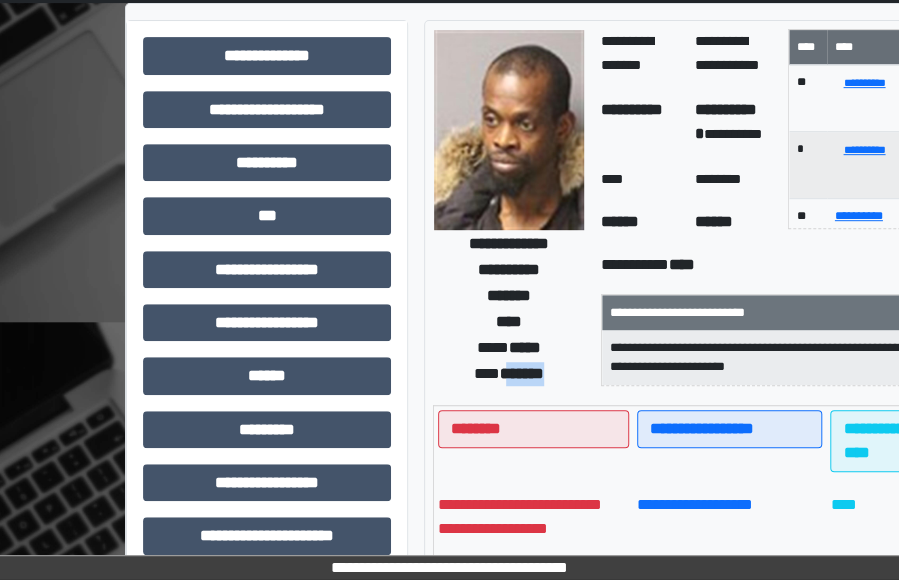 copy on "******" 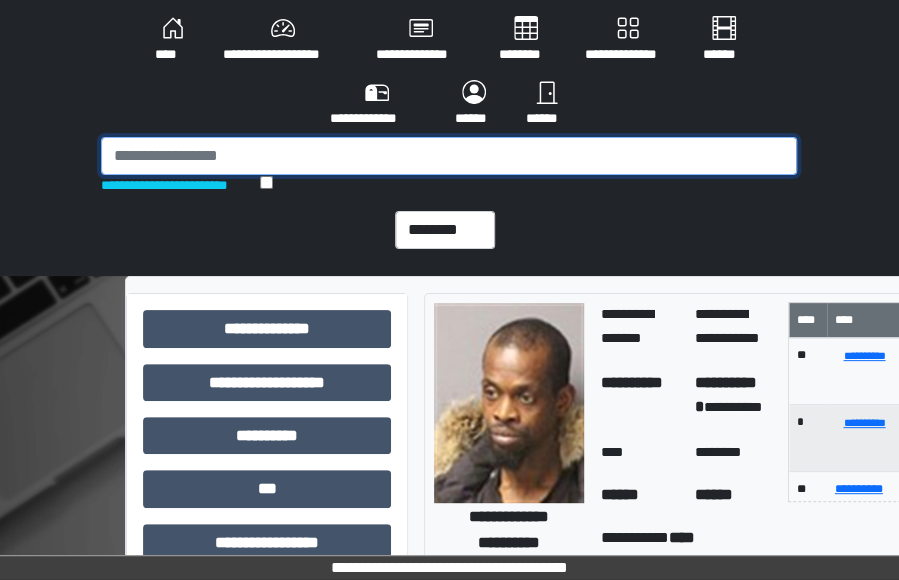 click at bounding box center [449, 156] 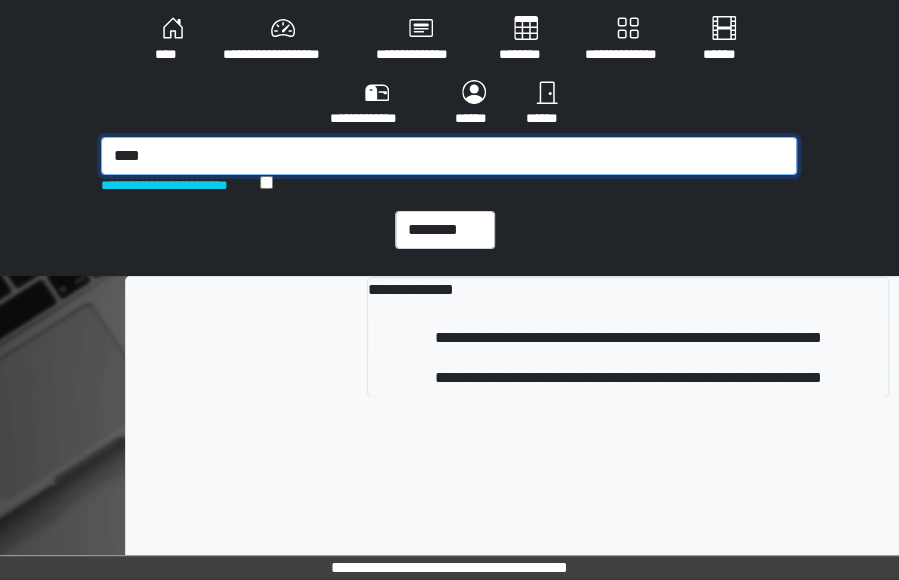 type on "****" 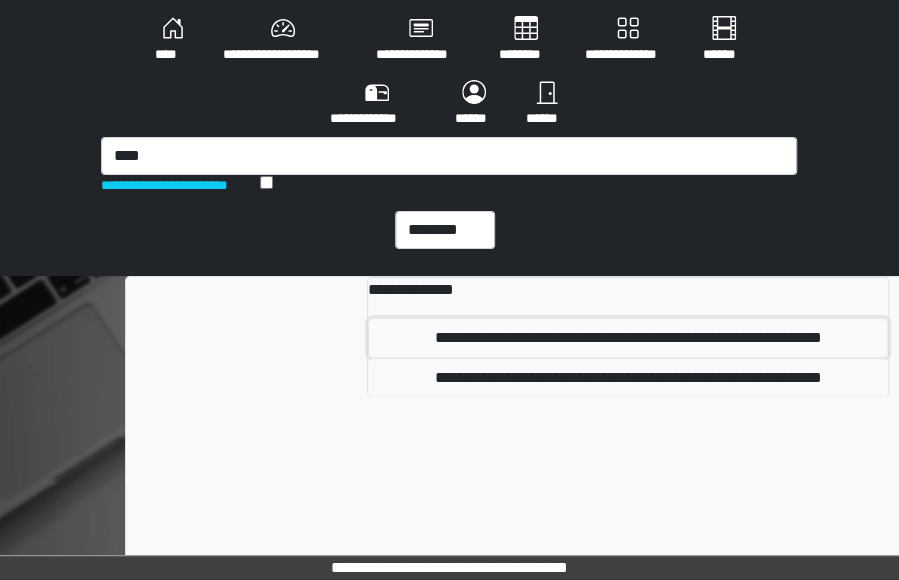 click on "**********" at bounding box center (628, 338) 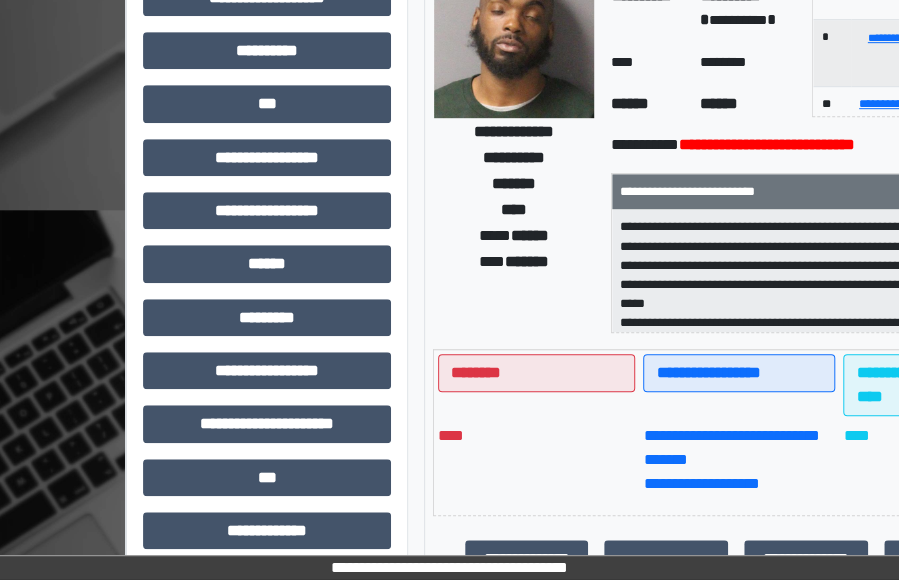 scroll, scrollTop: 382, scrollLeft: 0, axis: vertical 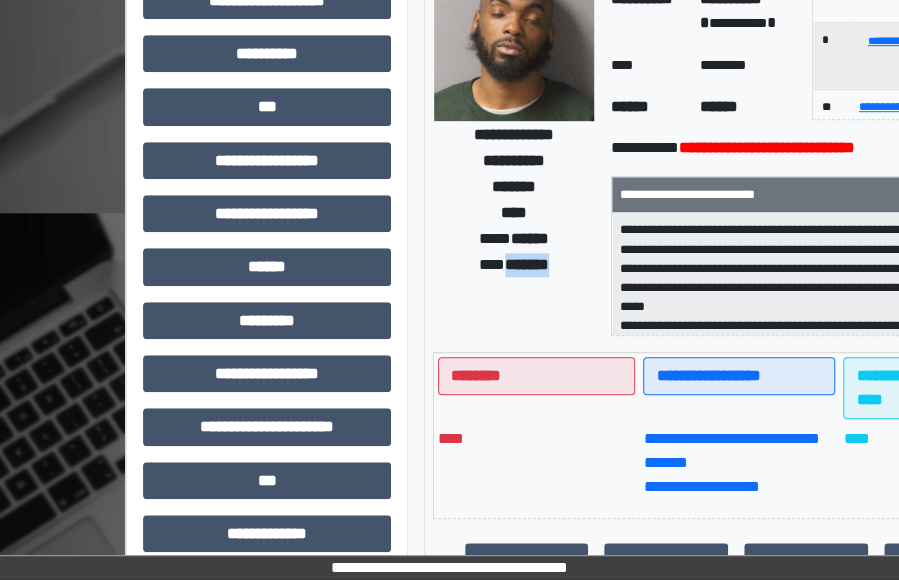 drag, startPoint x: 562, startPoint y: 265, endPoint x: 492, endPoint y: 263, distance: 70.028564 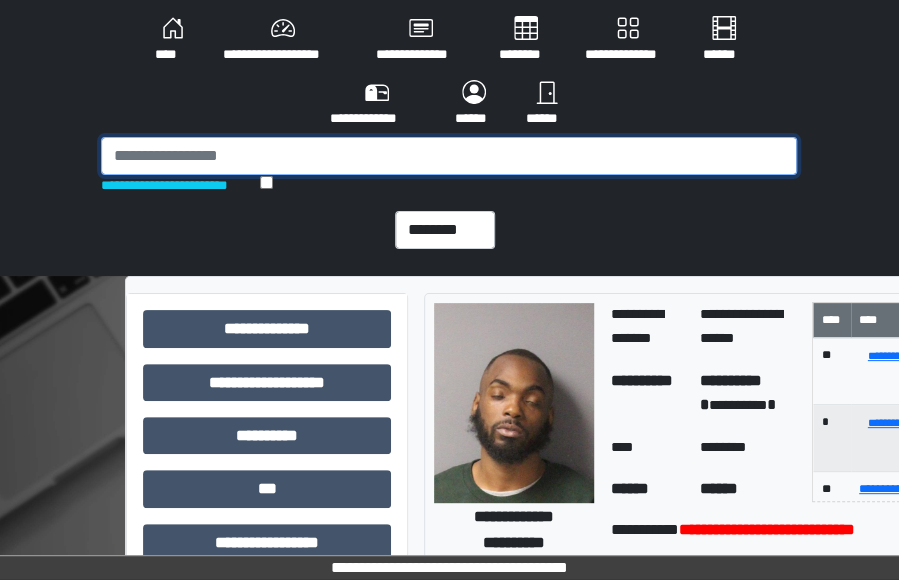 click at bounding box center (449, 156) 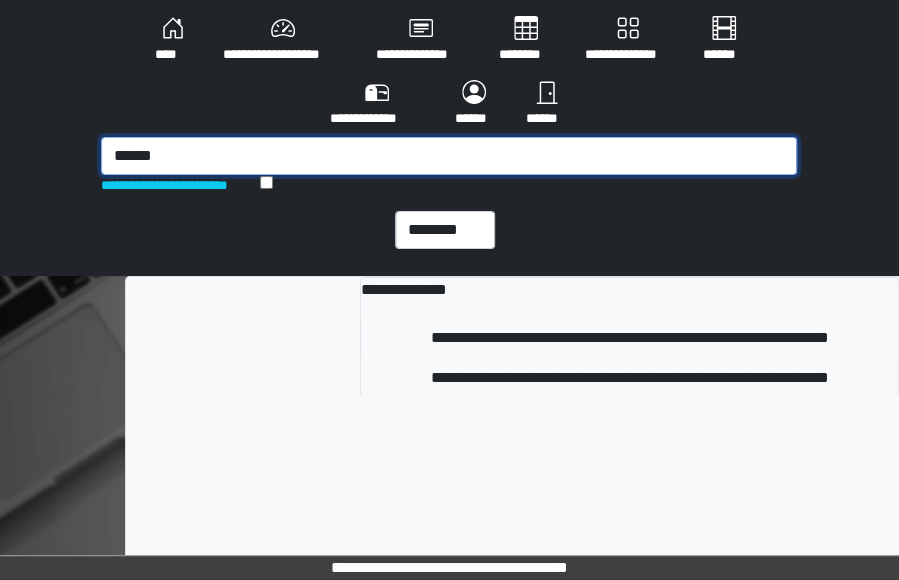 type on "******" 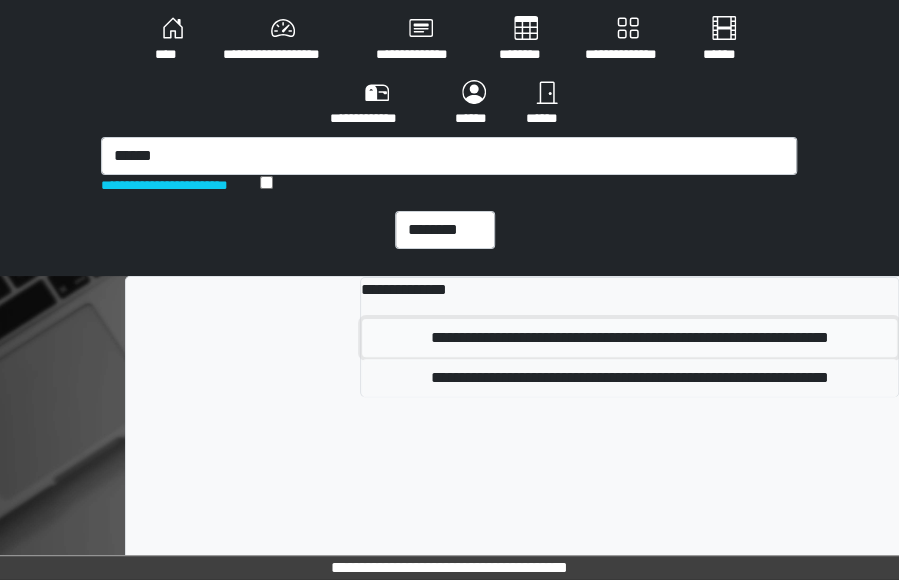 click on "**********" at bounding box center [629, 338] 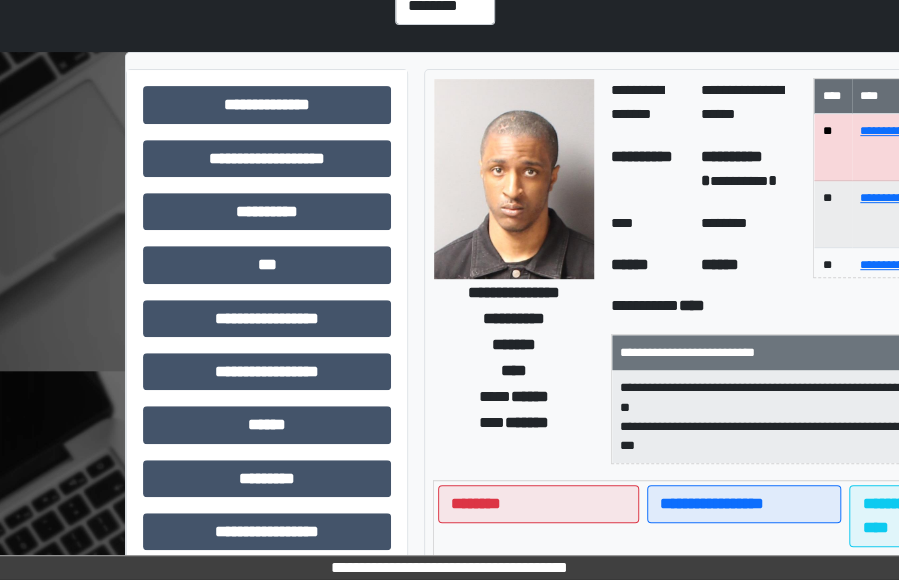 scroll, scrollTop: 246, scrollLeft: 0, axis: vertical 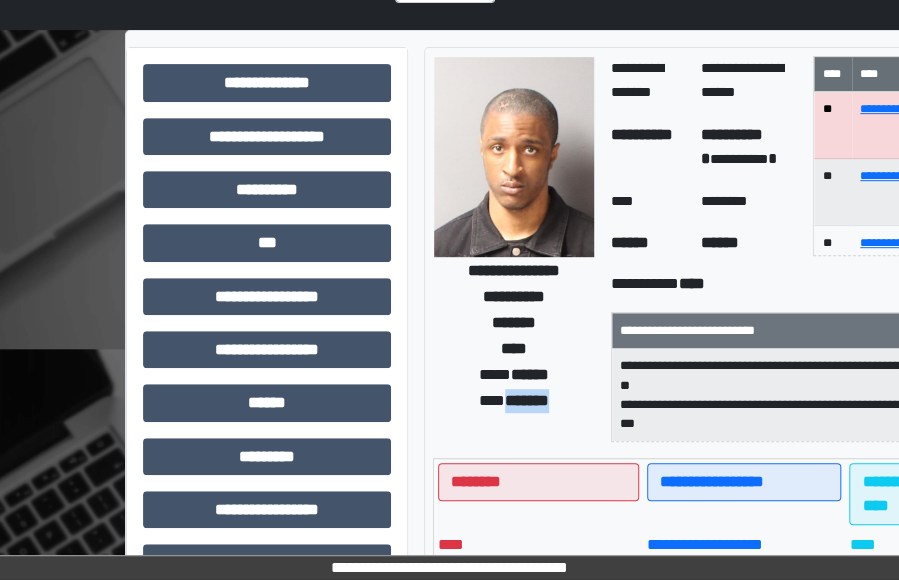 drag, startPoint x: 560, startPoint y: 401, endPoint x: 493, endPoint y: 408, distance: 67.36468 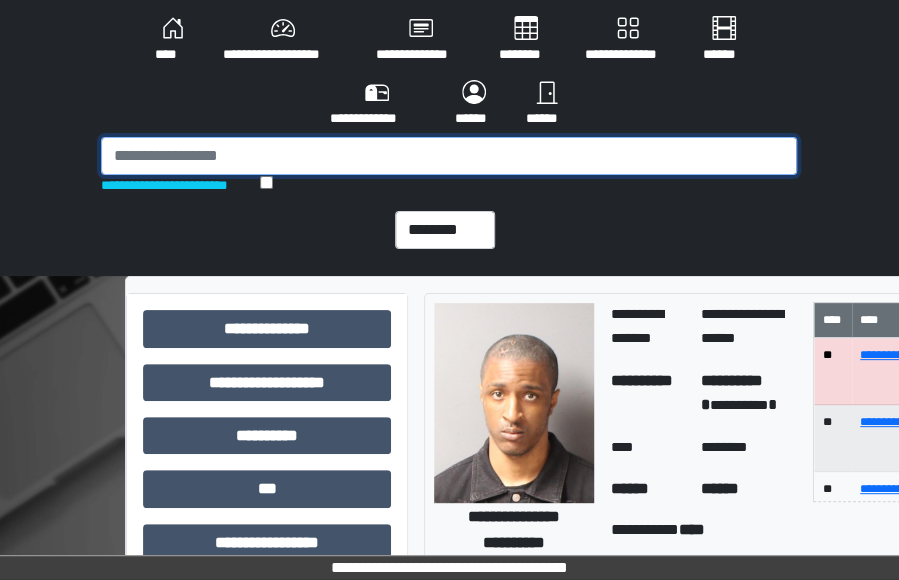 click at bounding box center [449, 156] 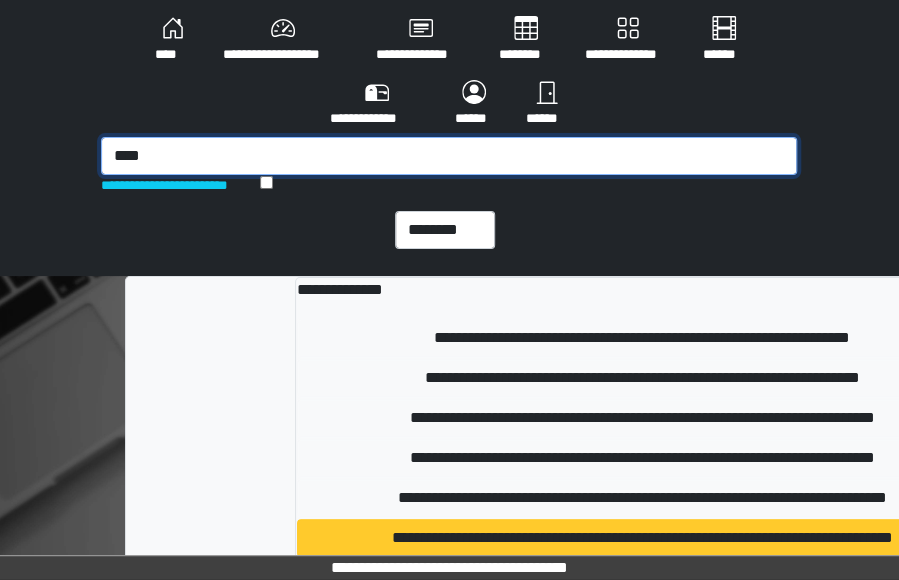 type on "****" 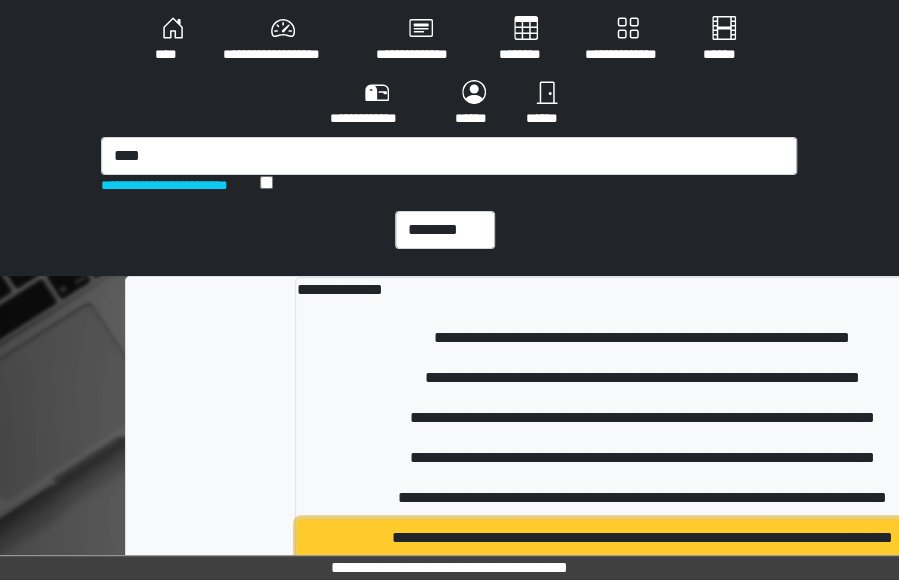 click on "**********" at bounding box center (641, 538) 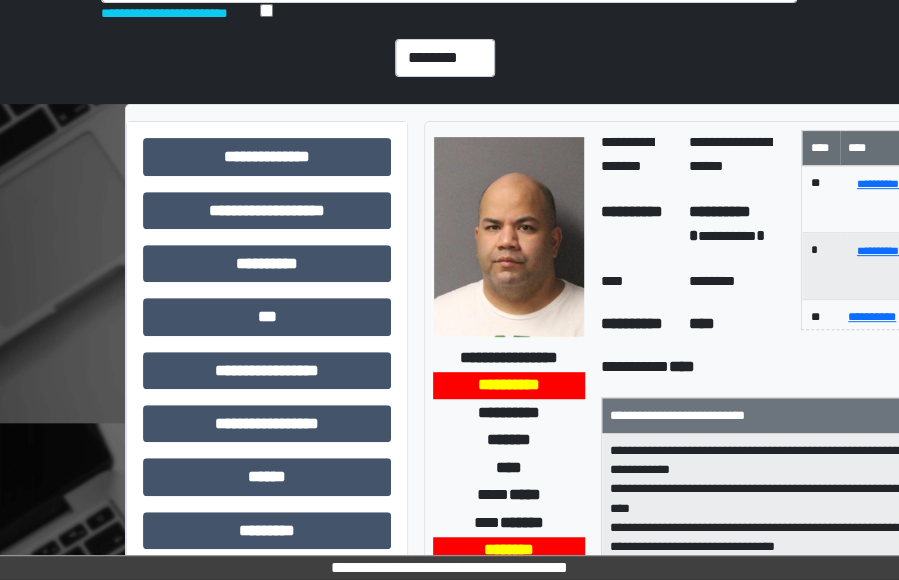 scroll, scrollTop: 187, scrollLeft: 0, axis: vertical 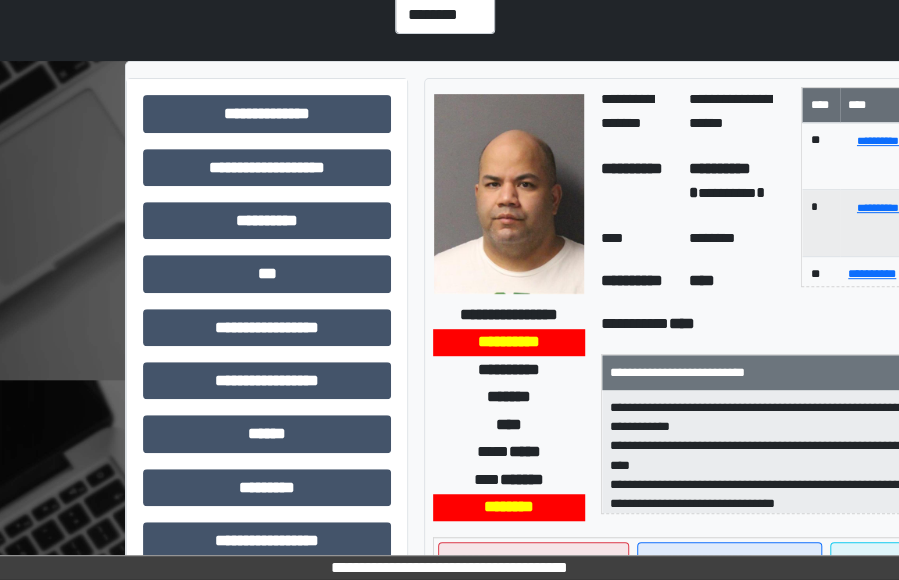click on "*******" at bounding box center [522, 479] 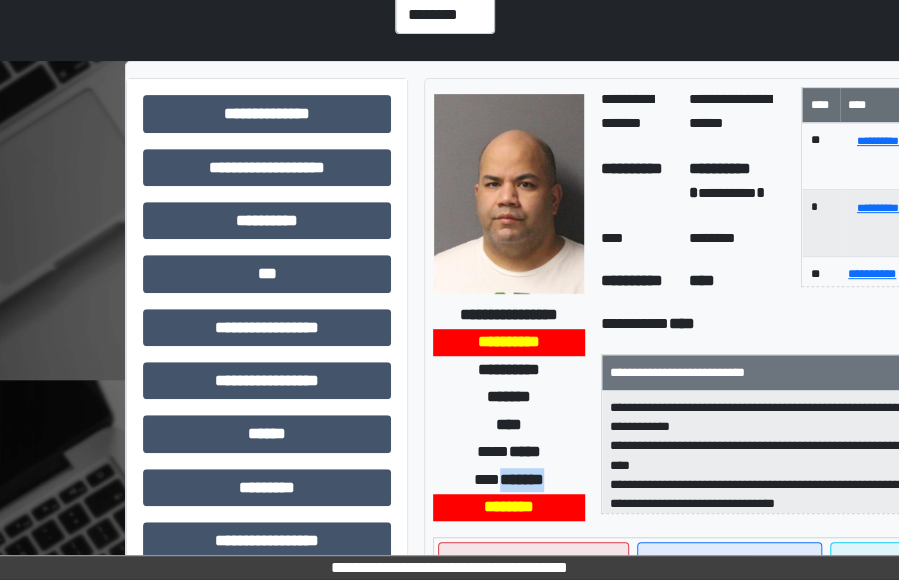 drag, startPoint x: 552, startPoint y: 478, endPoint x: 488, endPoint y: 483, distance: 64.195015 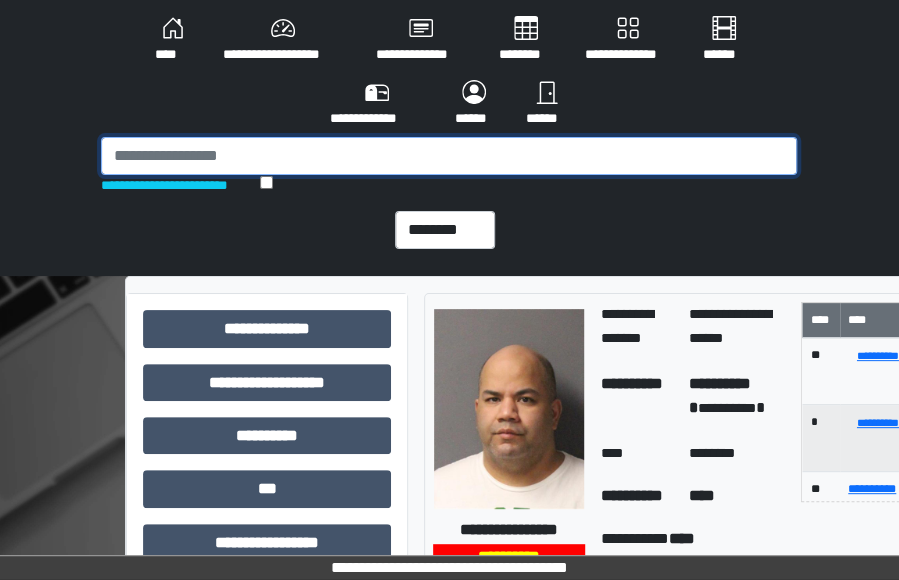 click at bounding box center (449, 156) 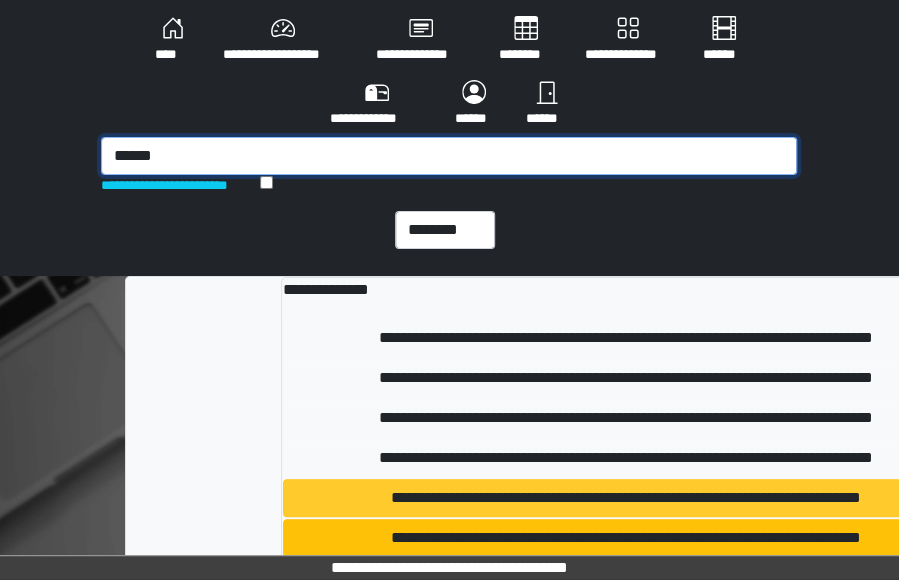 type on "******" 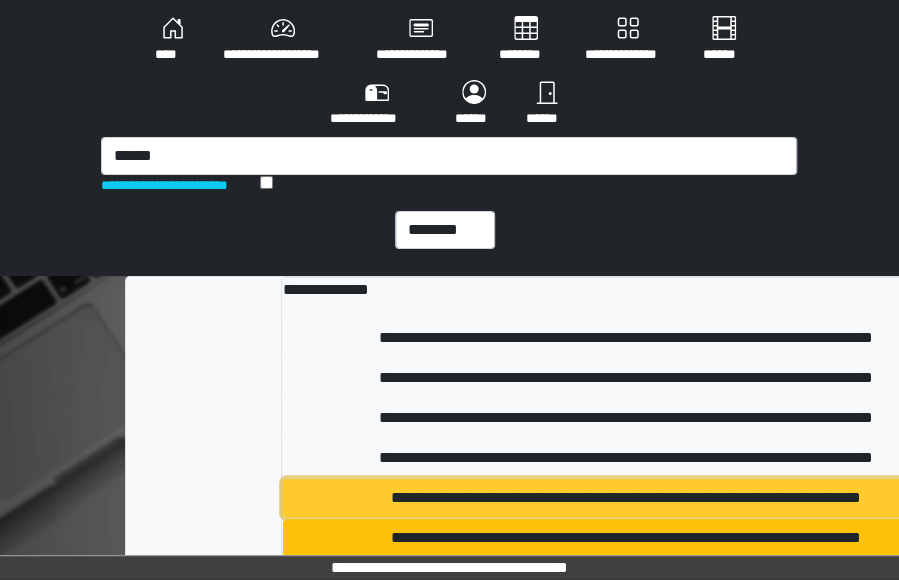 click on "**********" at bounding box center (625, 498) 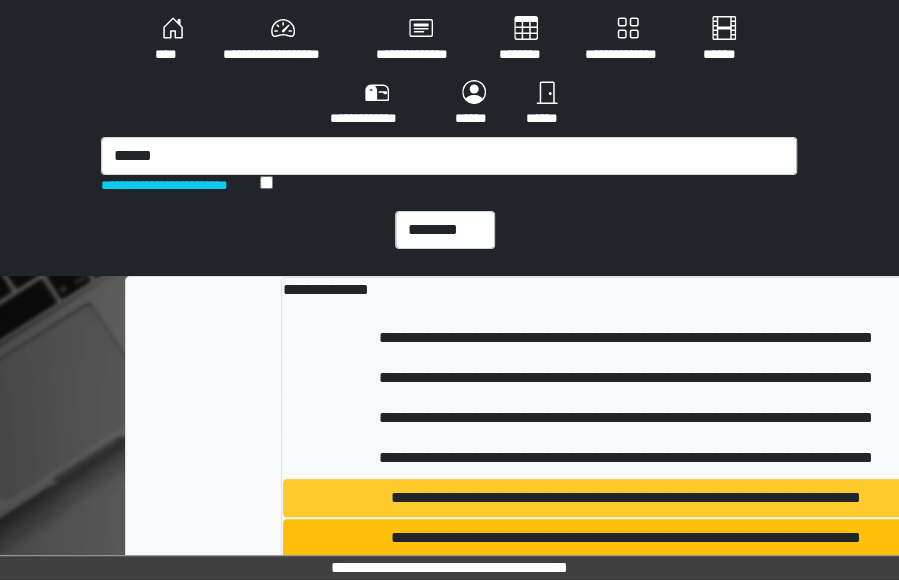 type 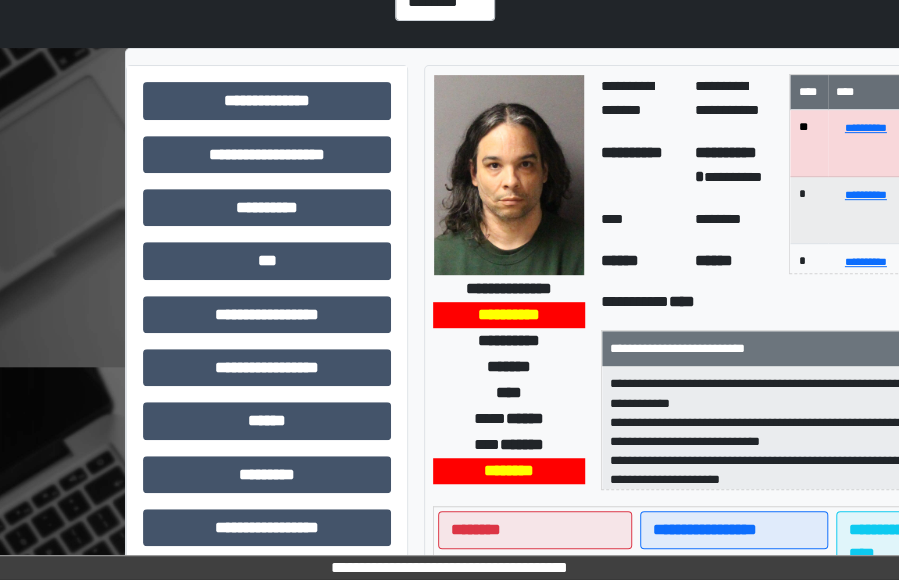 scroll, scrollTop: 236, scrollLeft: 0, axis: vertical 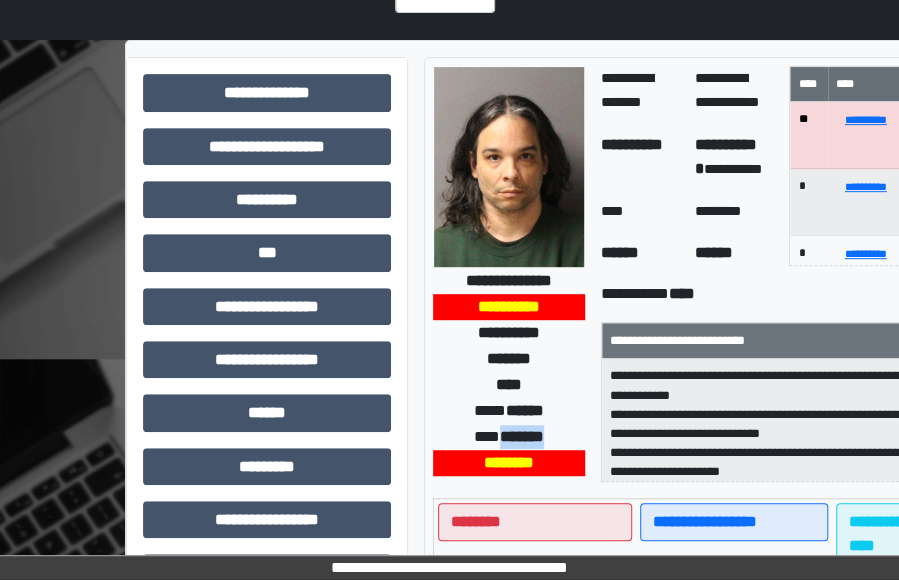 drag, startPoint x: 564, startPoint y: 435, endPoint x: 492, endPoint y: 435, distance: 72 